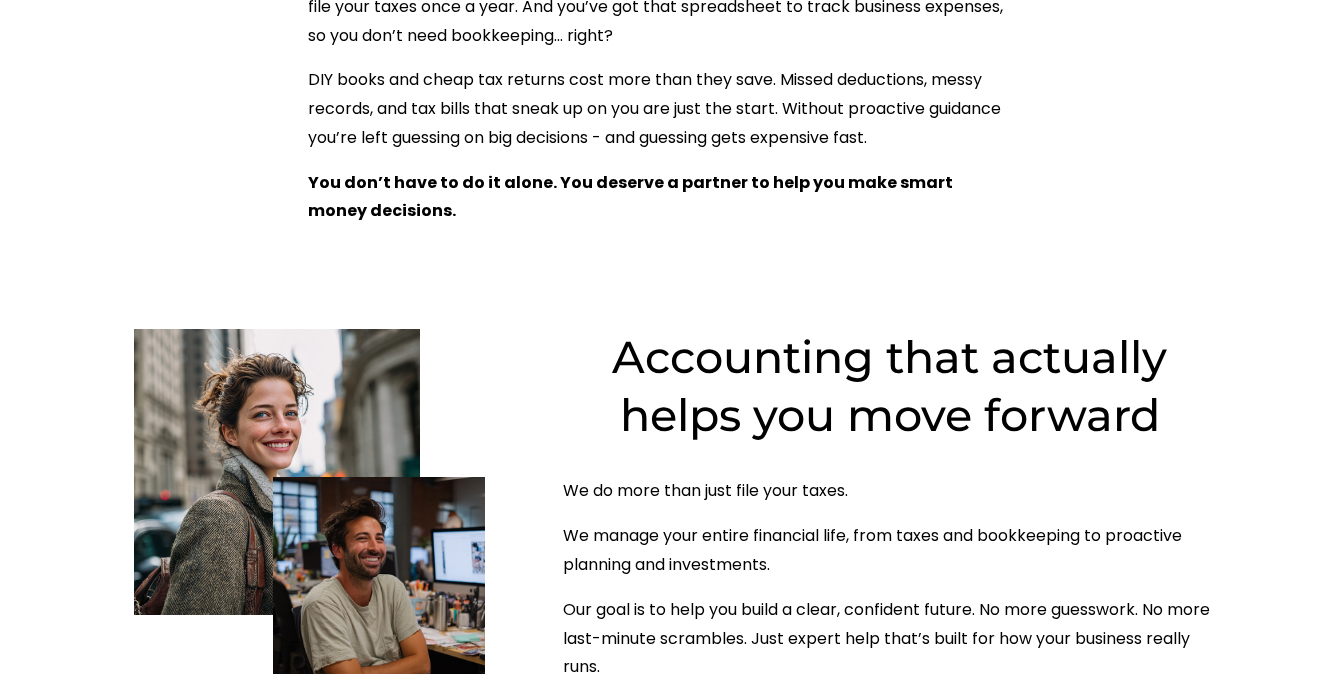 scroll, scrollTop: 0, scrollLeft: 0, axis: both 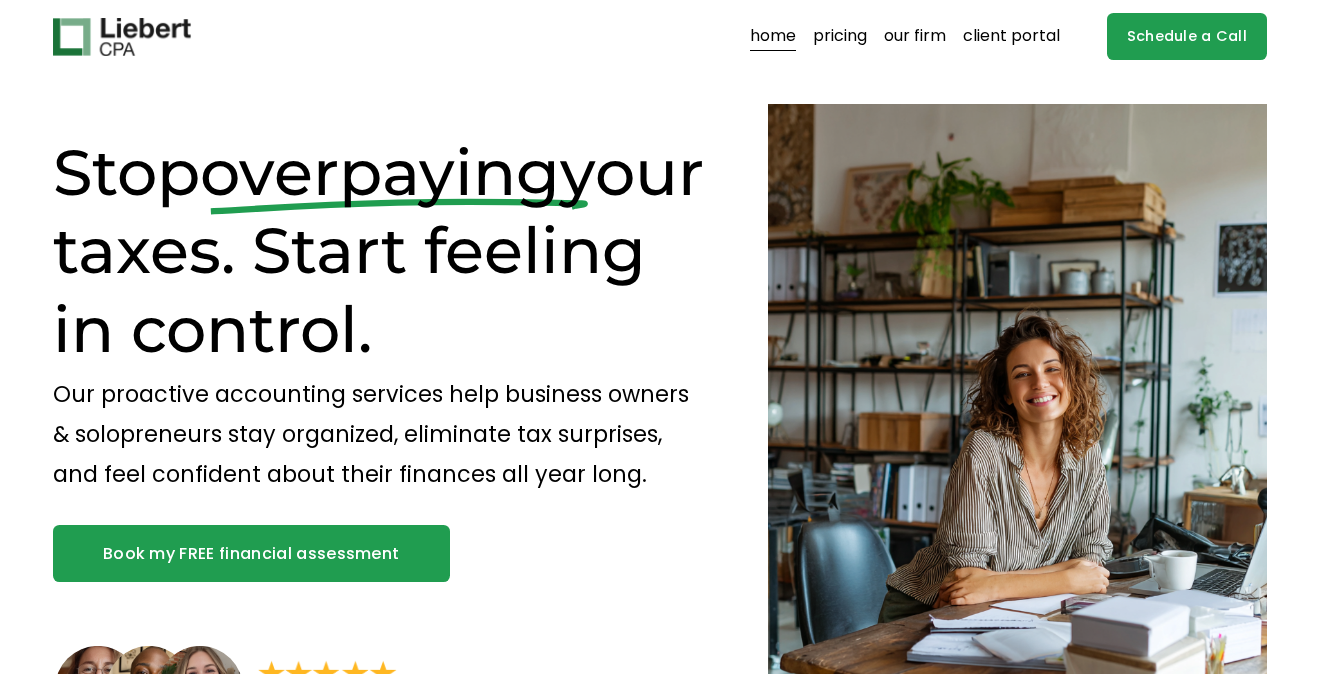 click on "our firm" at bounding box center [915, 37] 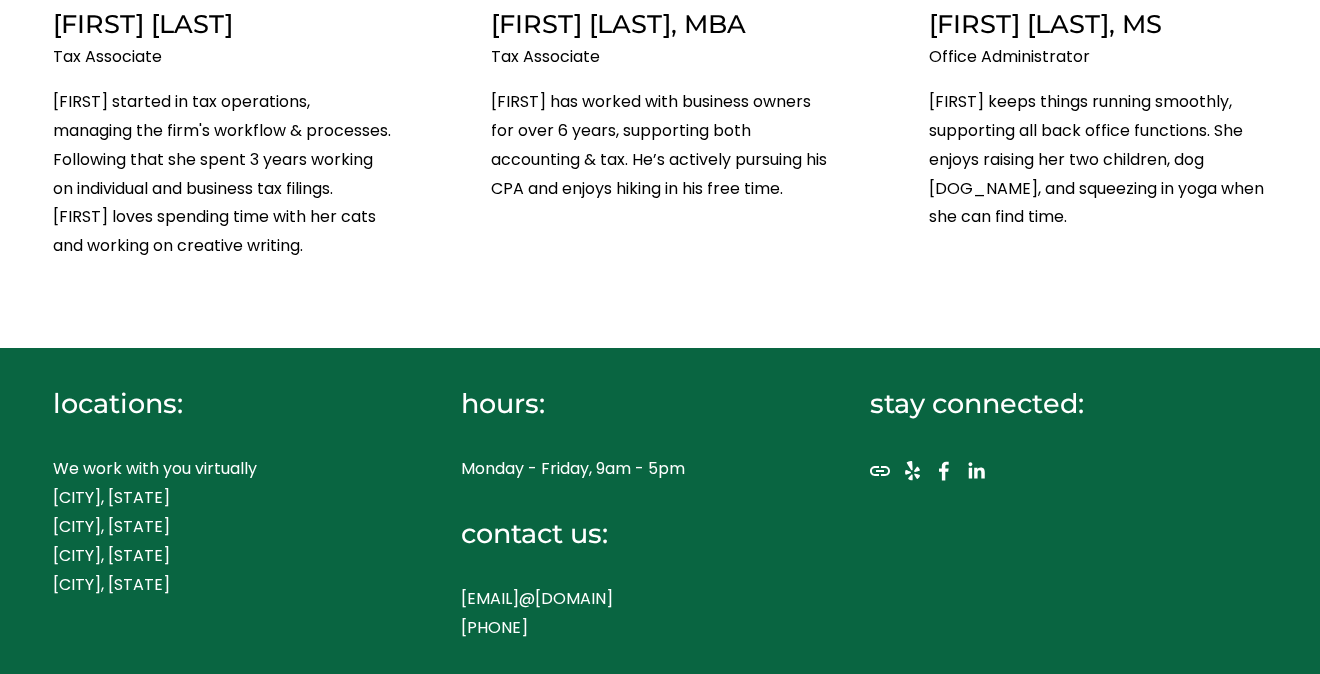 scroll, scrollTop: 3420, scrollLeft: 0, axis: vertical 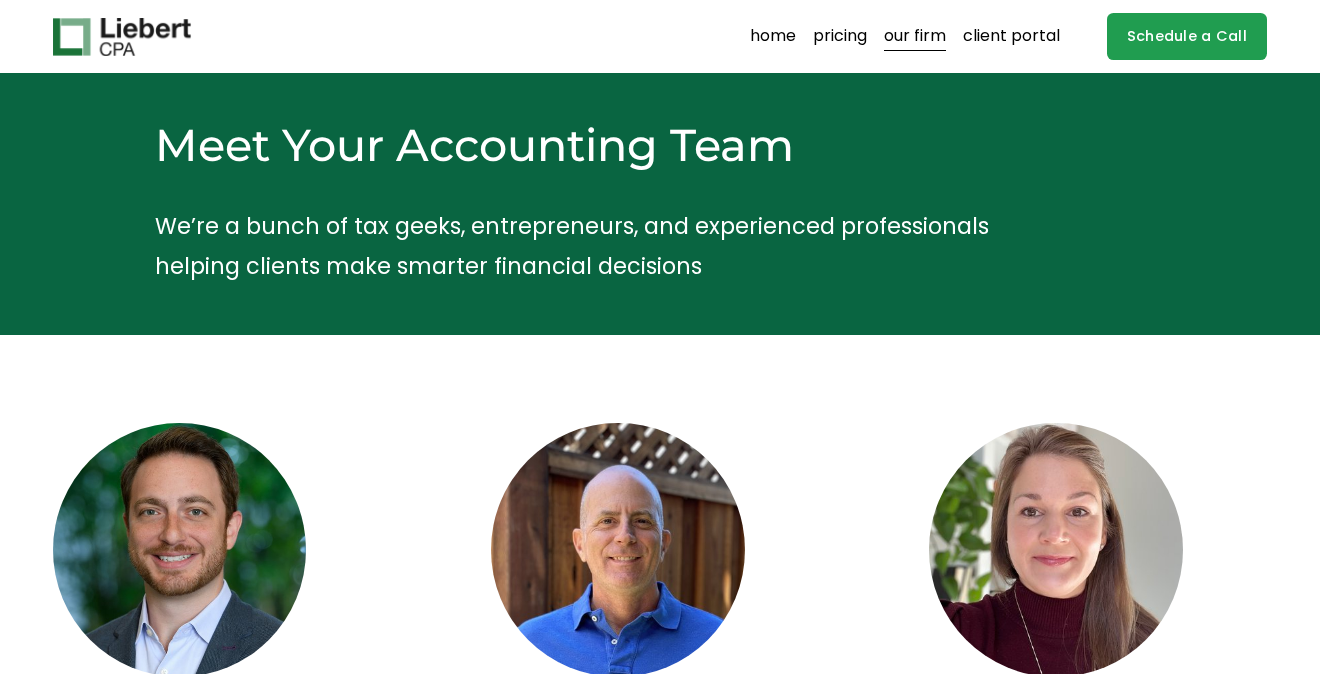 click on "pricing" at bounding box center [840, 37] 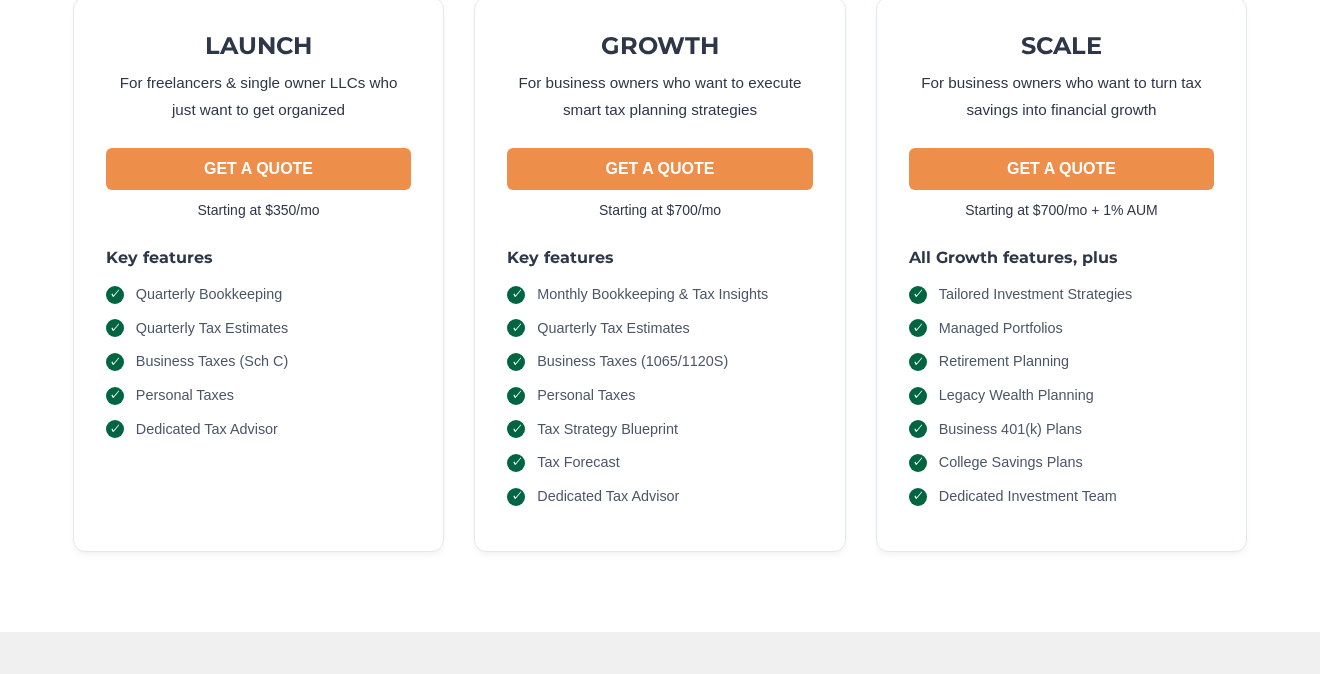 scroll, scrollTop: 210, scrollLeft: 0, axis: vertical 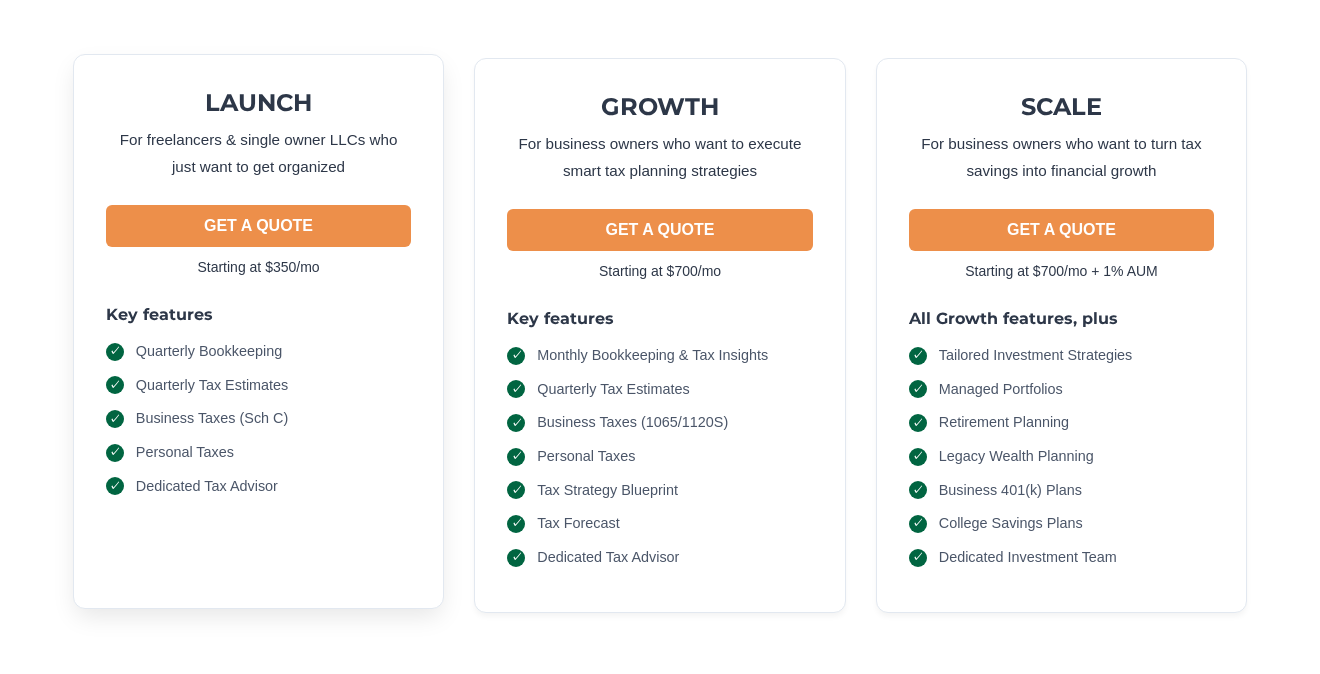 click on "GET A QUOTE" at bounding box center (258, 226) 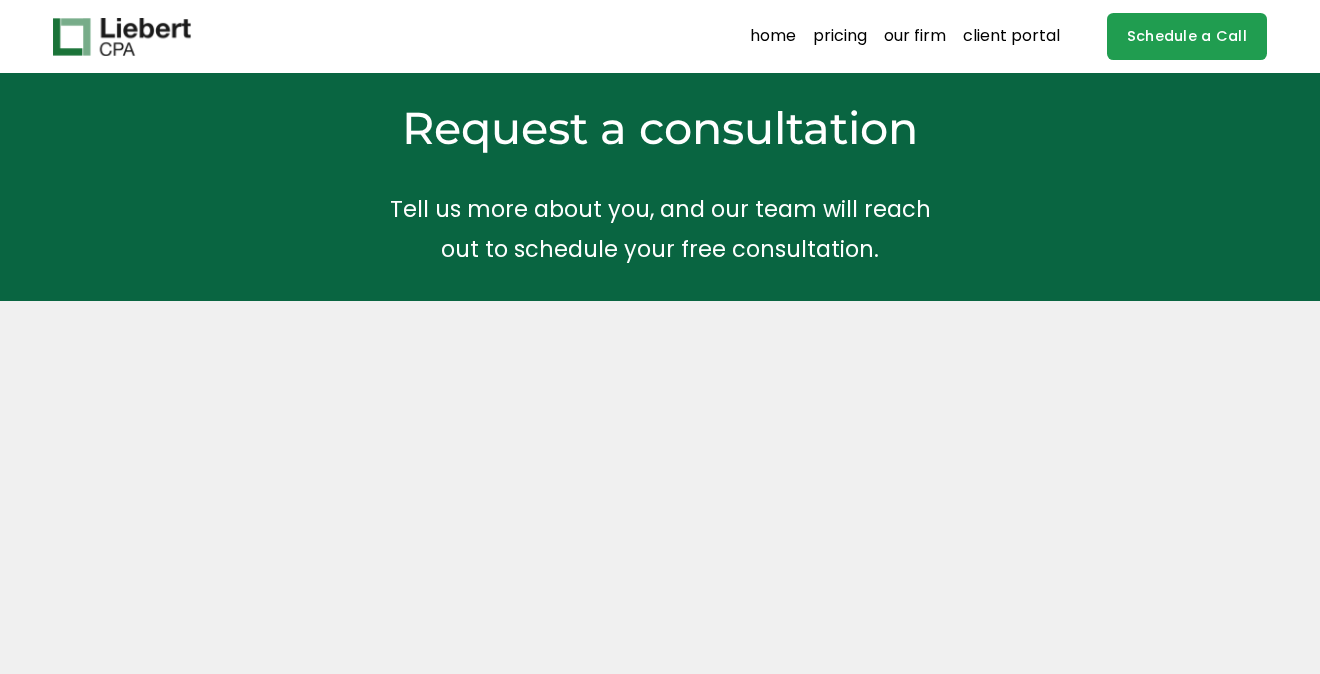 scroll, scrollTop: 0, scrollLeft: 0, axis: both 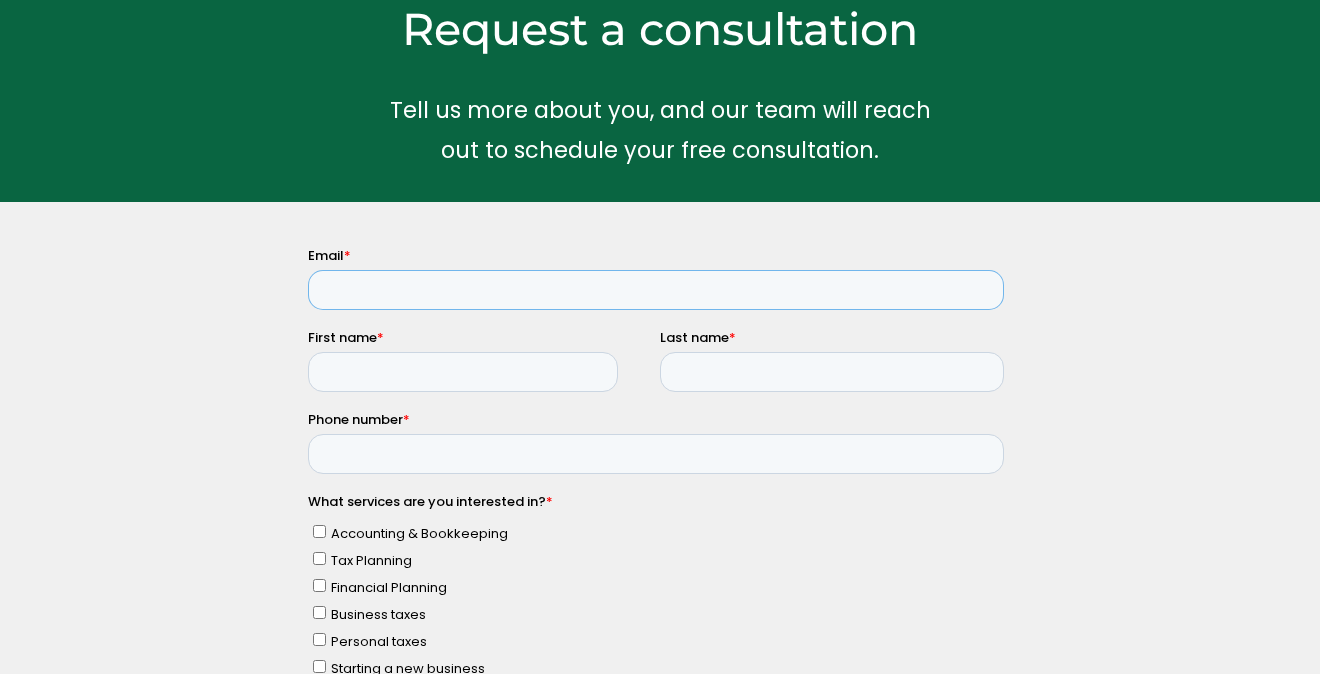 click on "Email *" at bounding box center [656, 289] 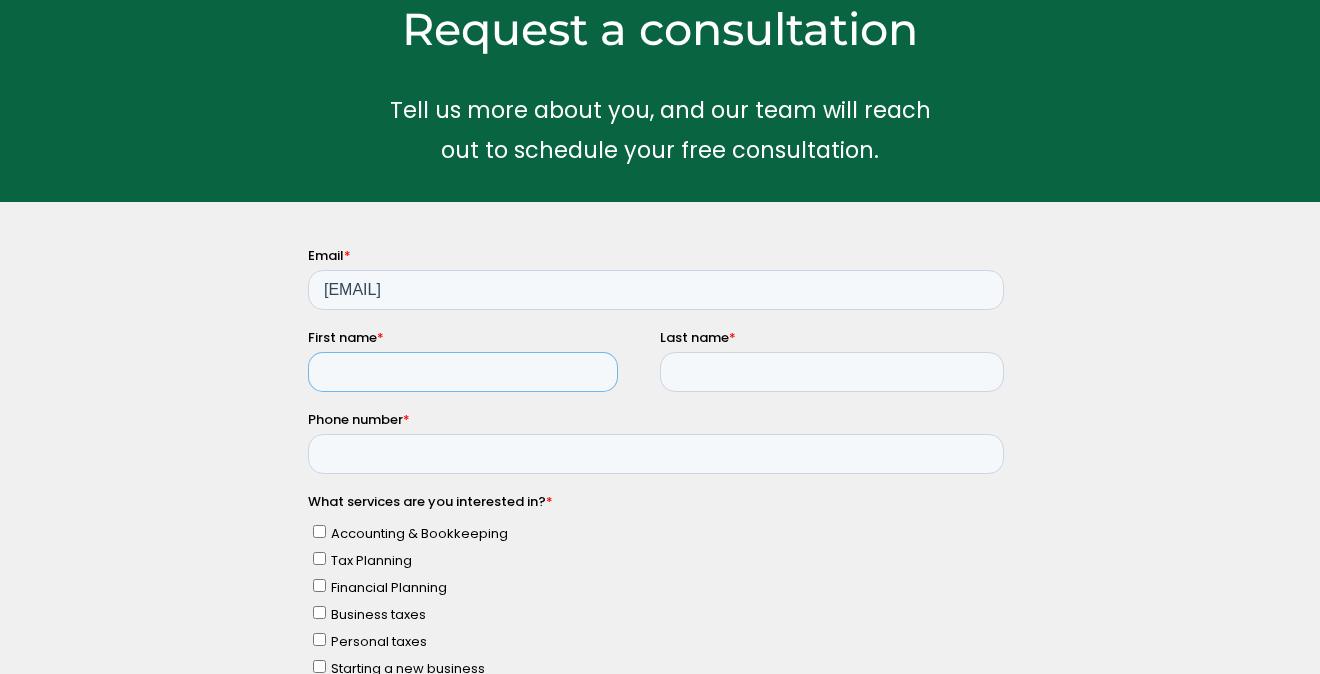 type on "[NAME]" 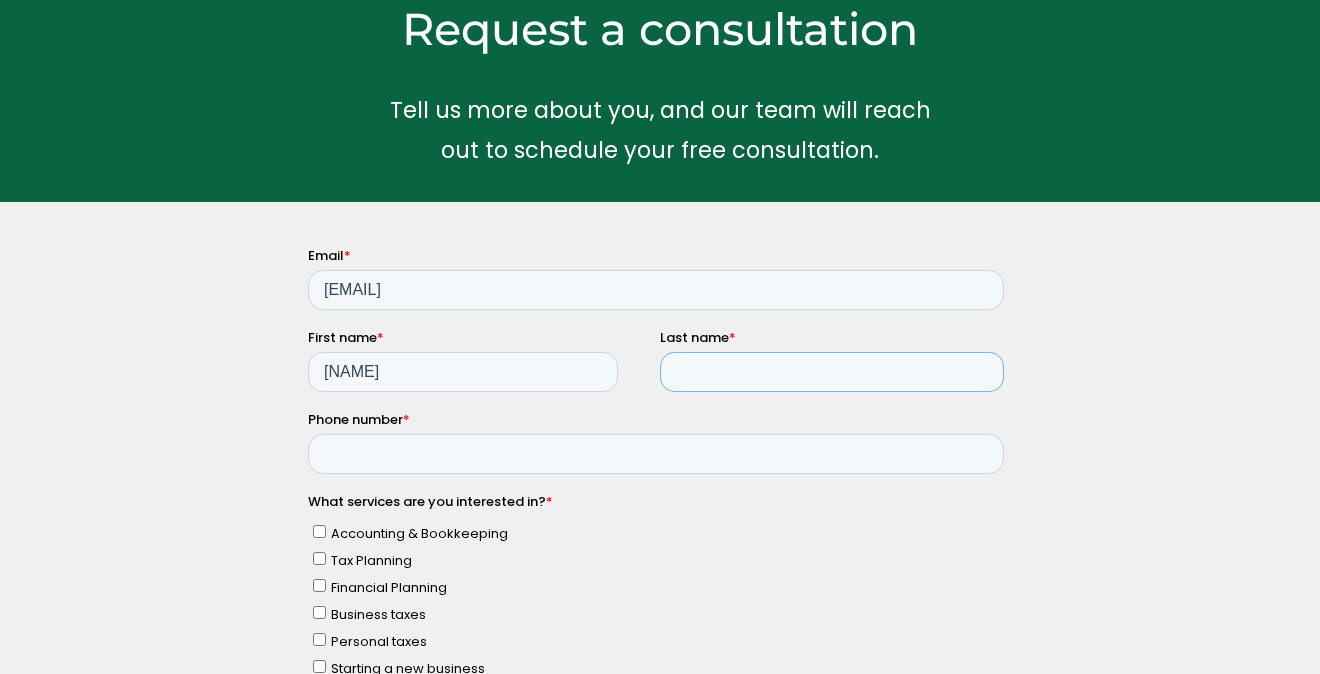 type on "[LAST]" 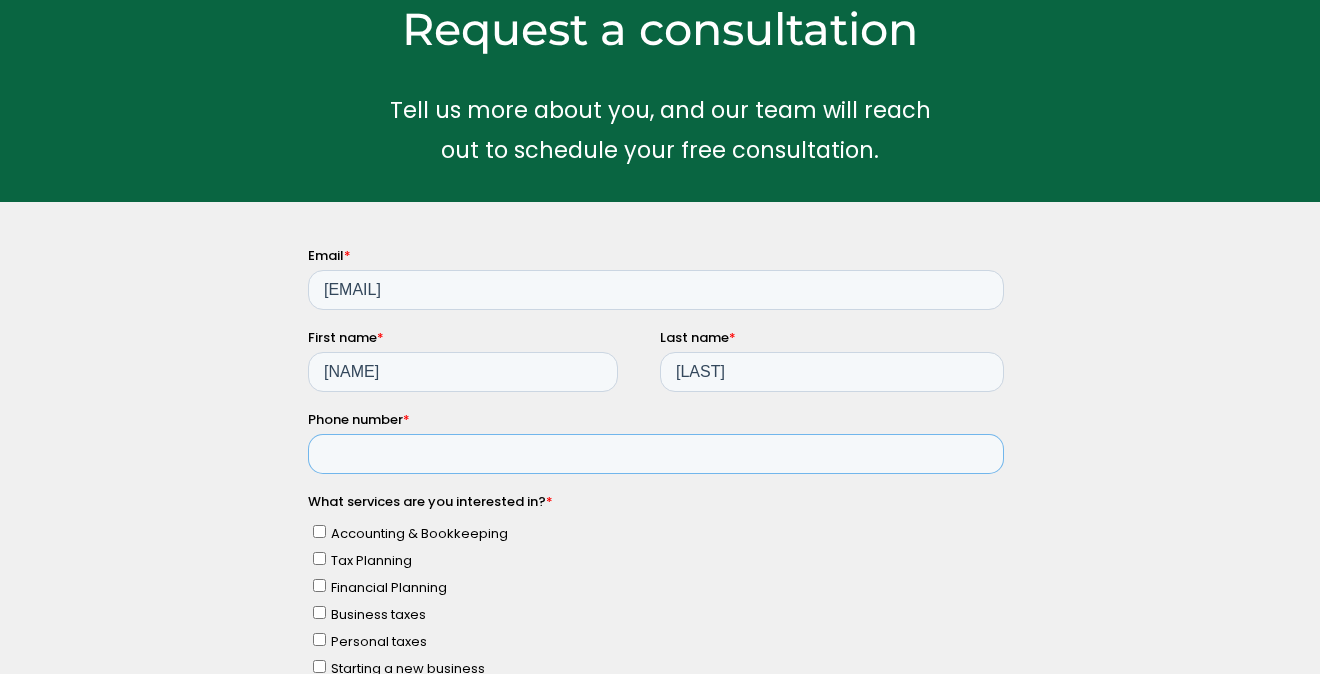type on "[PHONE]" 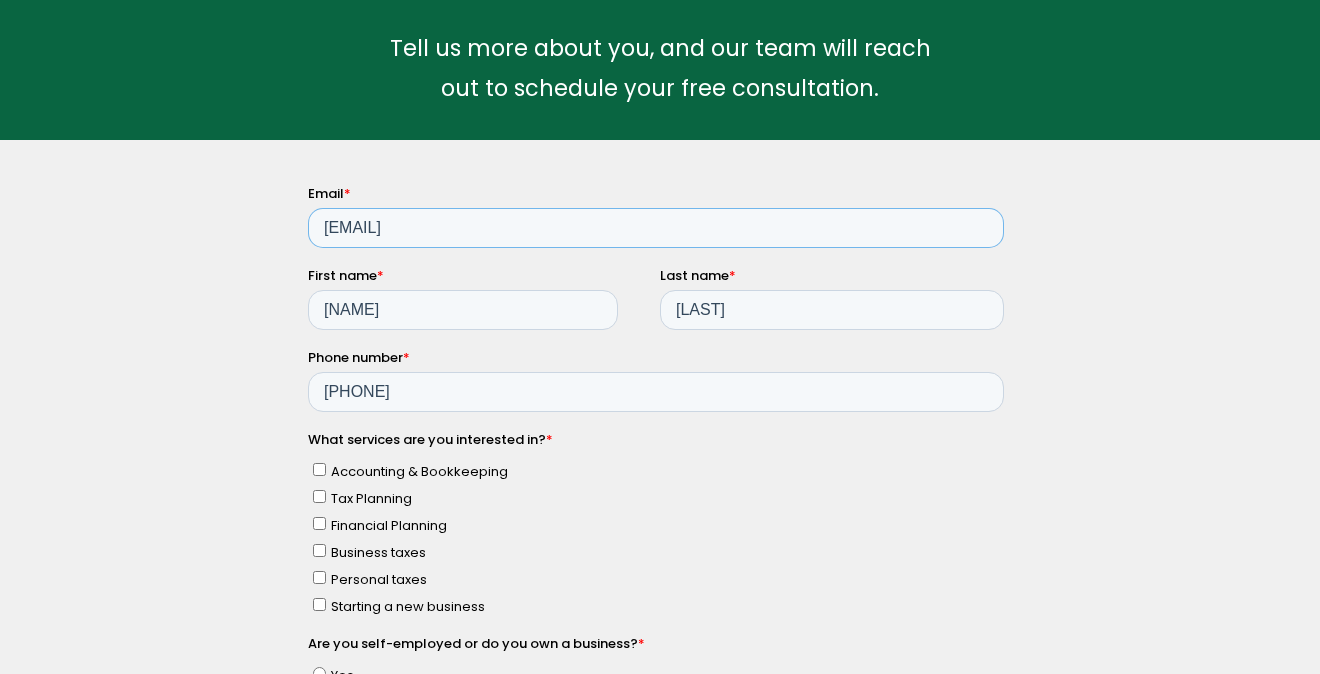 scroll, scrollTop: 190, scrollLeft: 0, axis: vertical 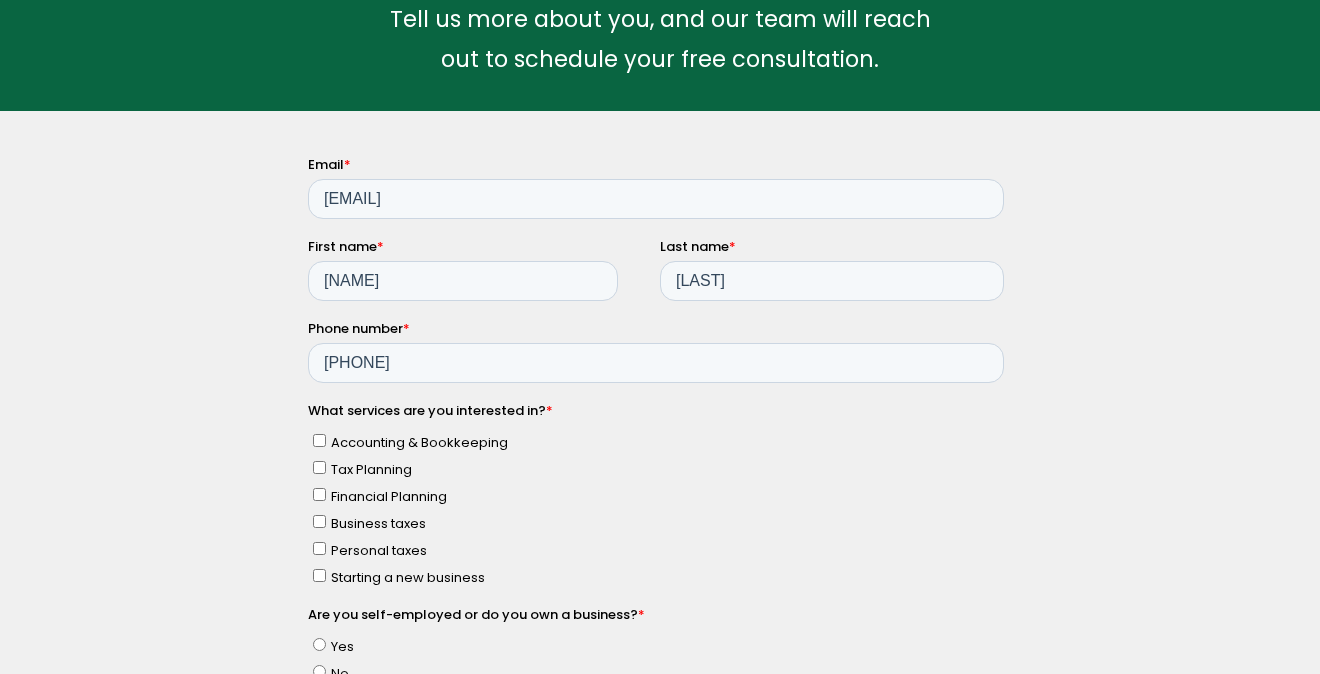 click on "Accounting & Bookkeeping" at bounding box center [319, 439] 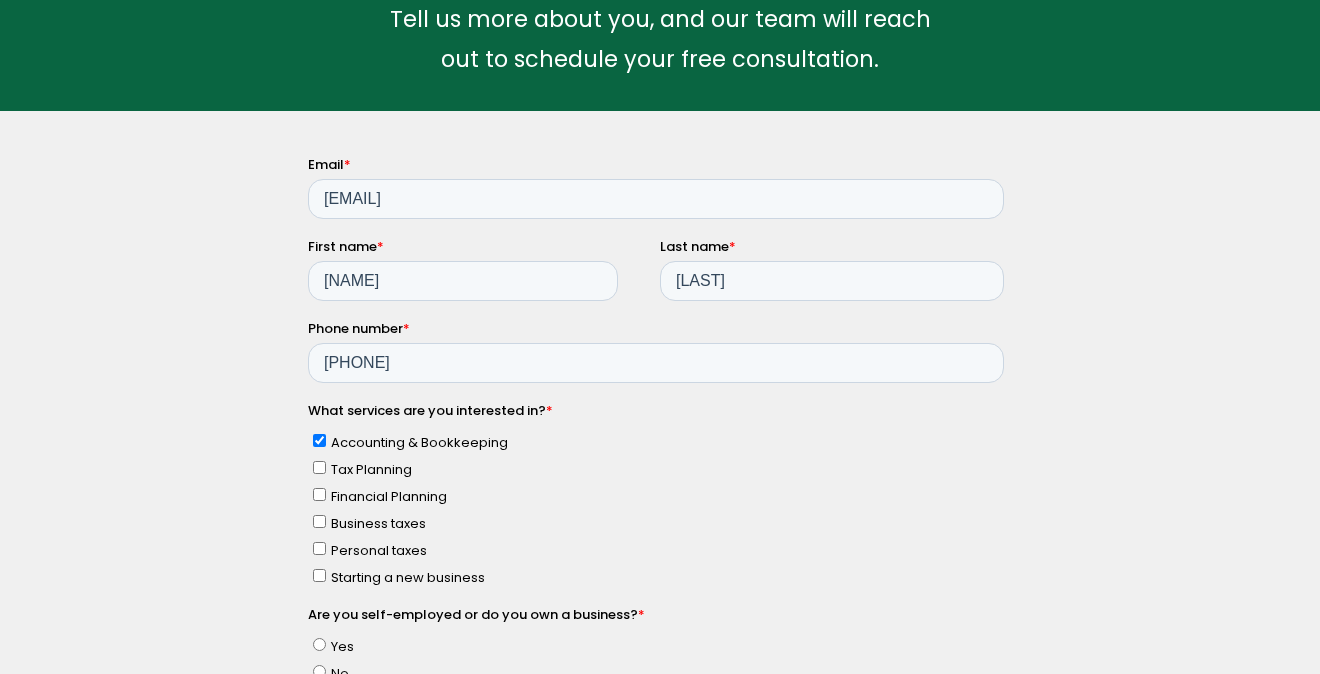 click on "Tax Planning" at bounding box center (319, 466) 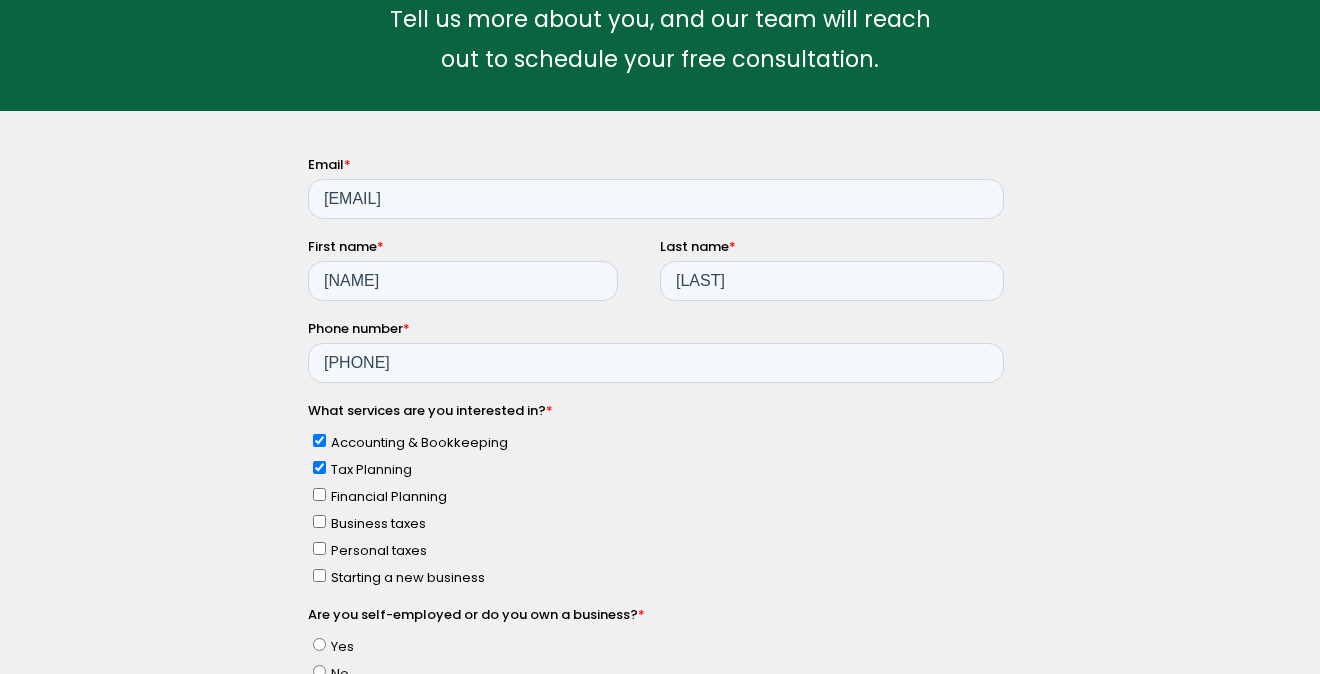 checkbox on "true" 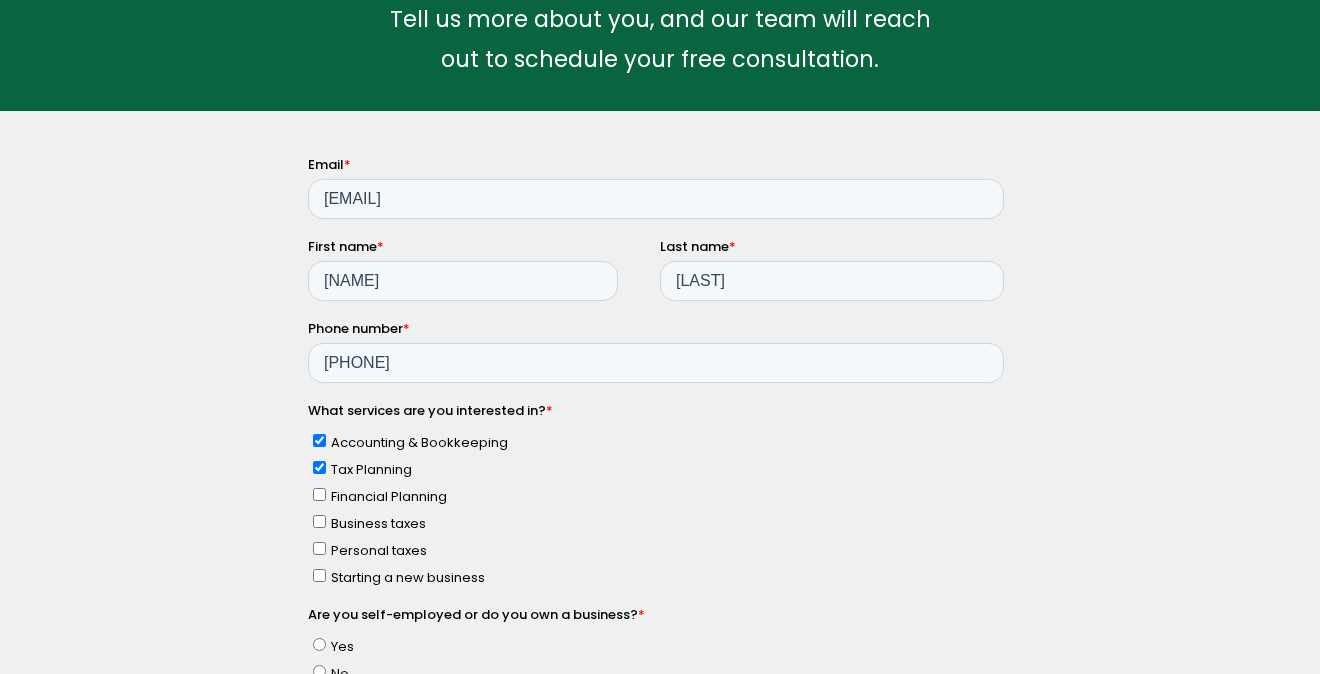 click on "Business taxes" at bounding box center (319, 520) 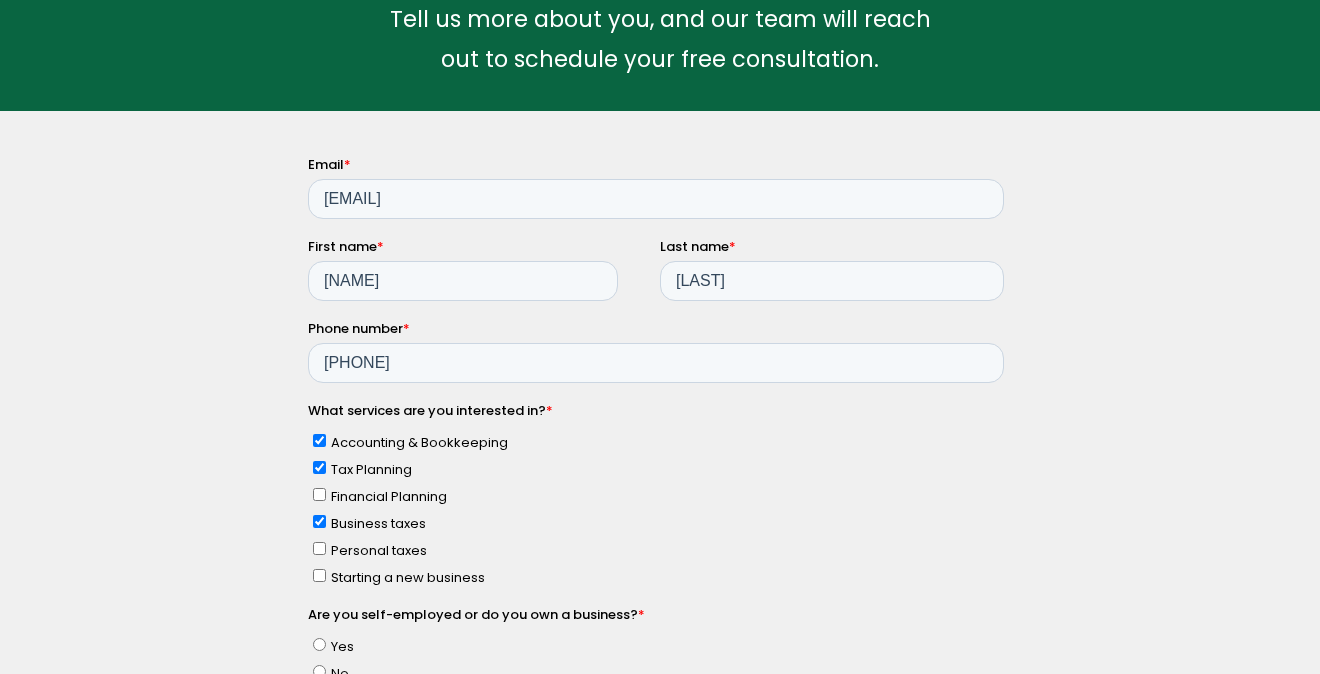 click on "Personal taxes" at bounding box center [319, 547] 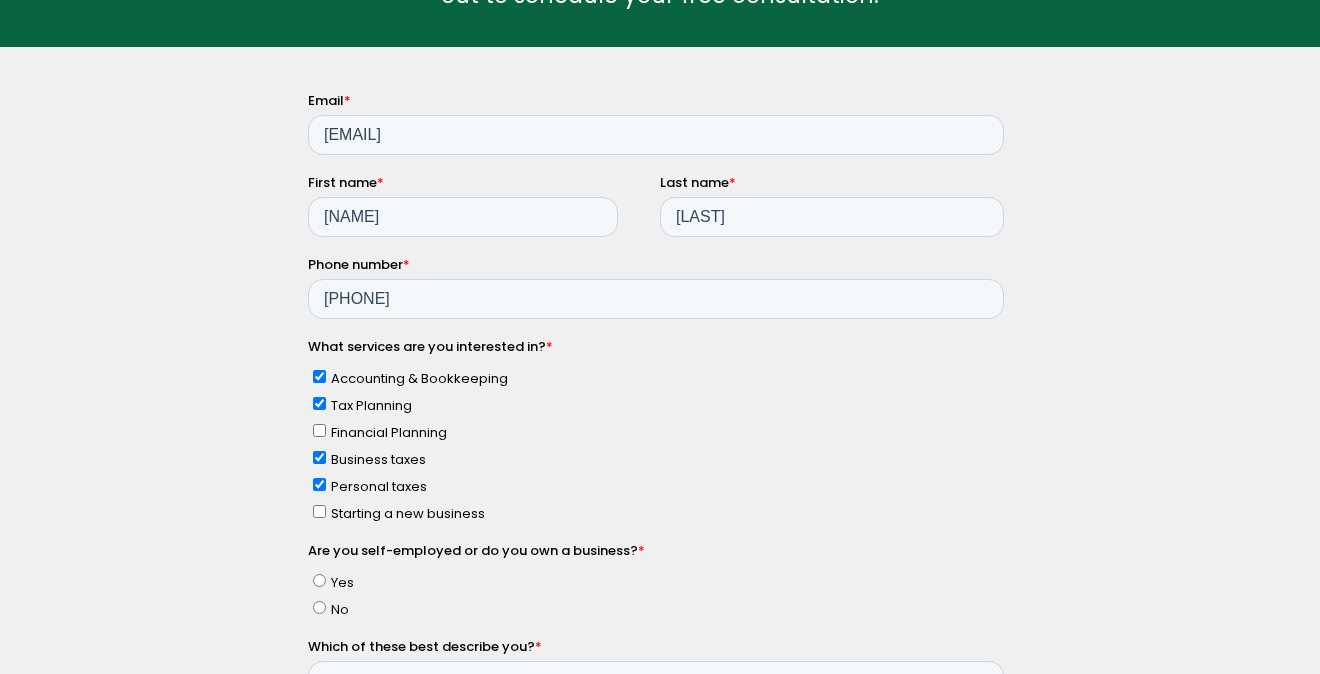 scroll, scrollTop: 256, scrollLeft: 0, axis: vertical 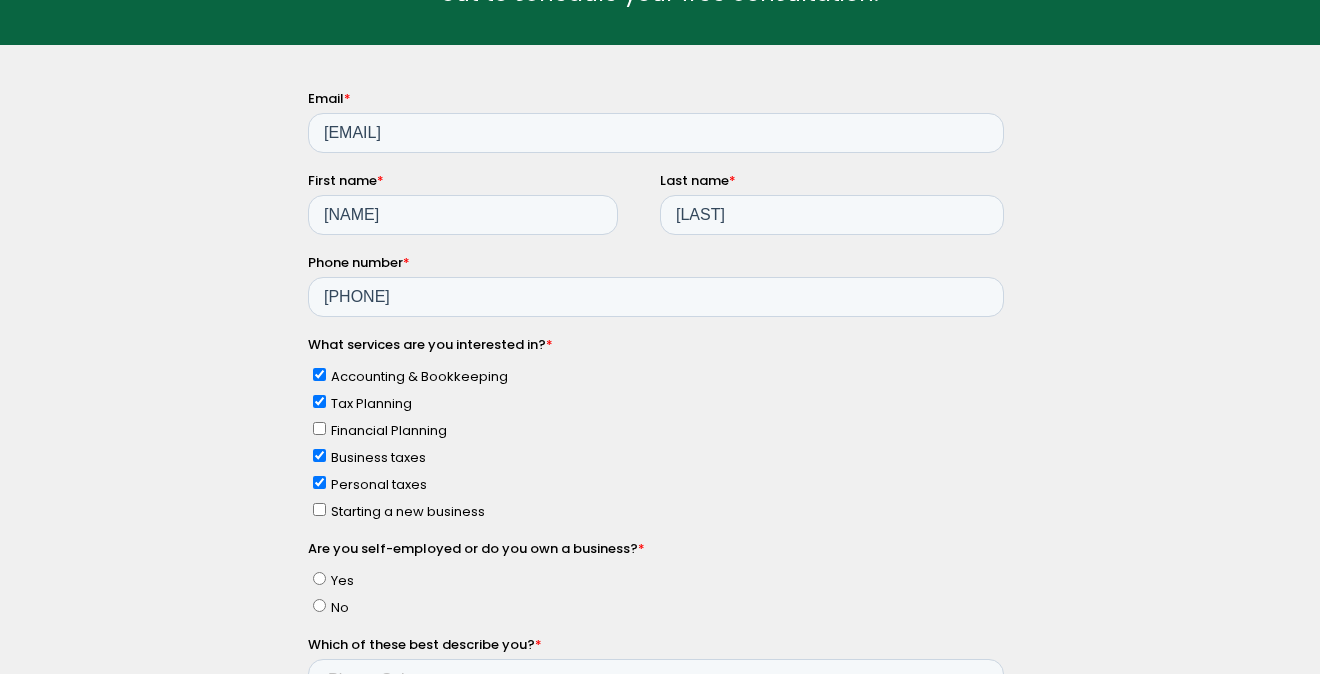 click on "Yes" at bounding box center (319, 577) 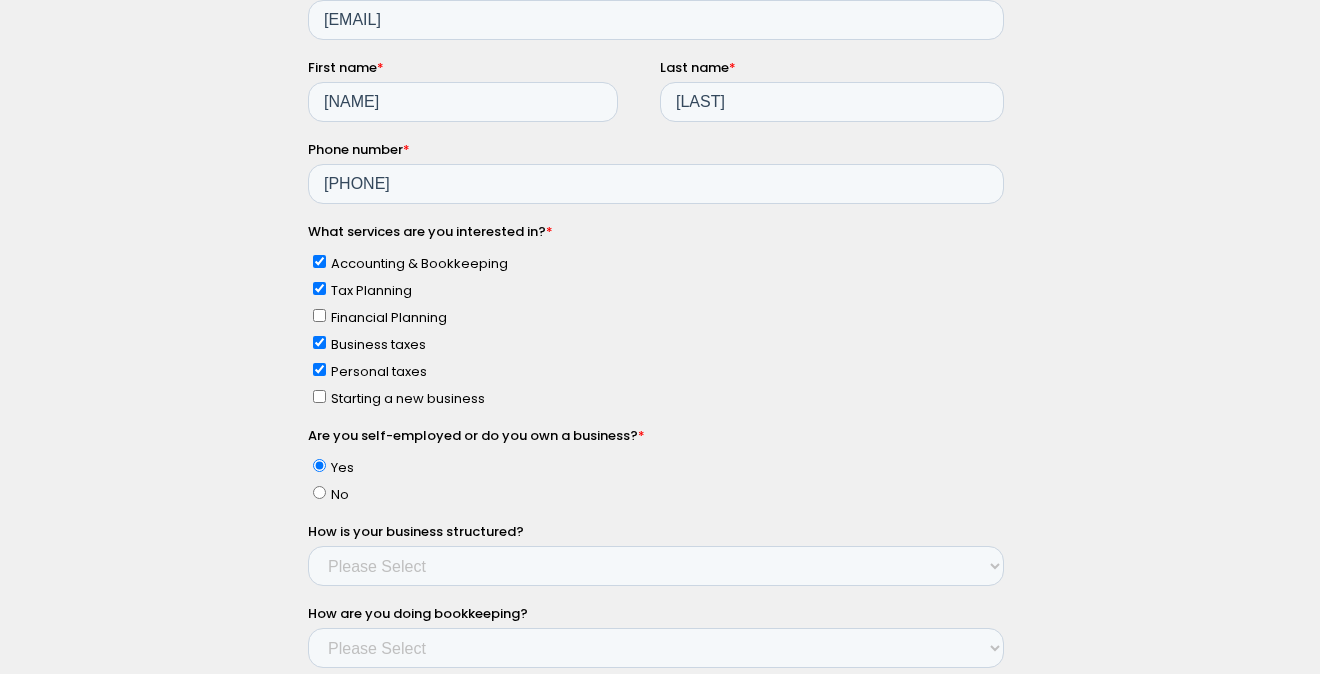 scroll, scrollTop: 377, scrollLeft: 0, axis: vertical 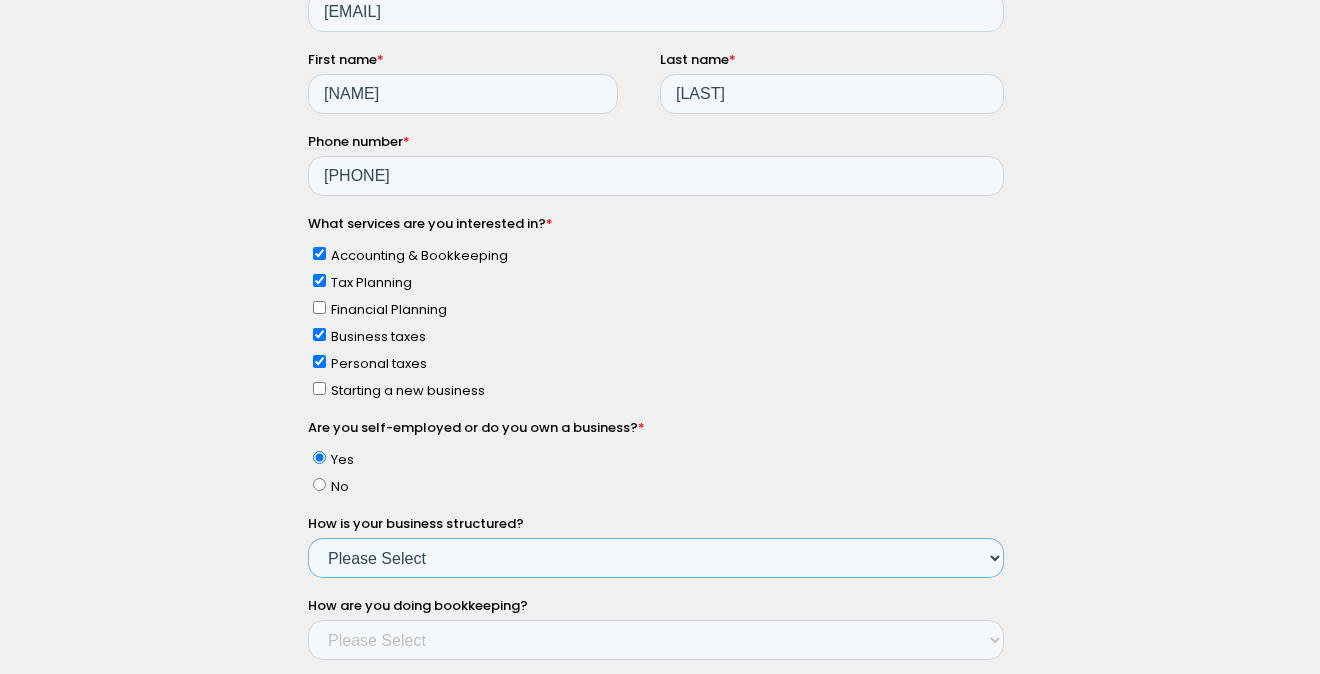 click on "Please Select Single Member LLC Multi Member LLC S Corporation C Corporation Partnership Sole Proprietorship (No entity) No entity, but I need to form one" at bounding box center [656, 558] 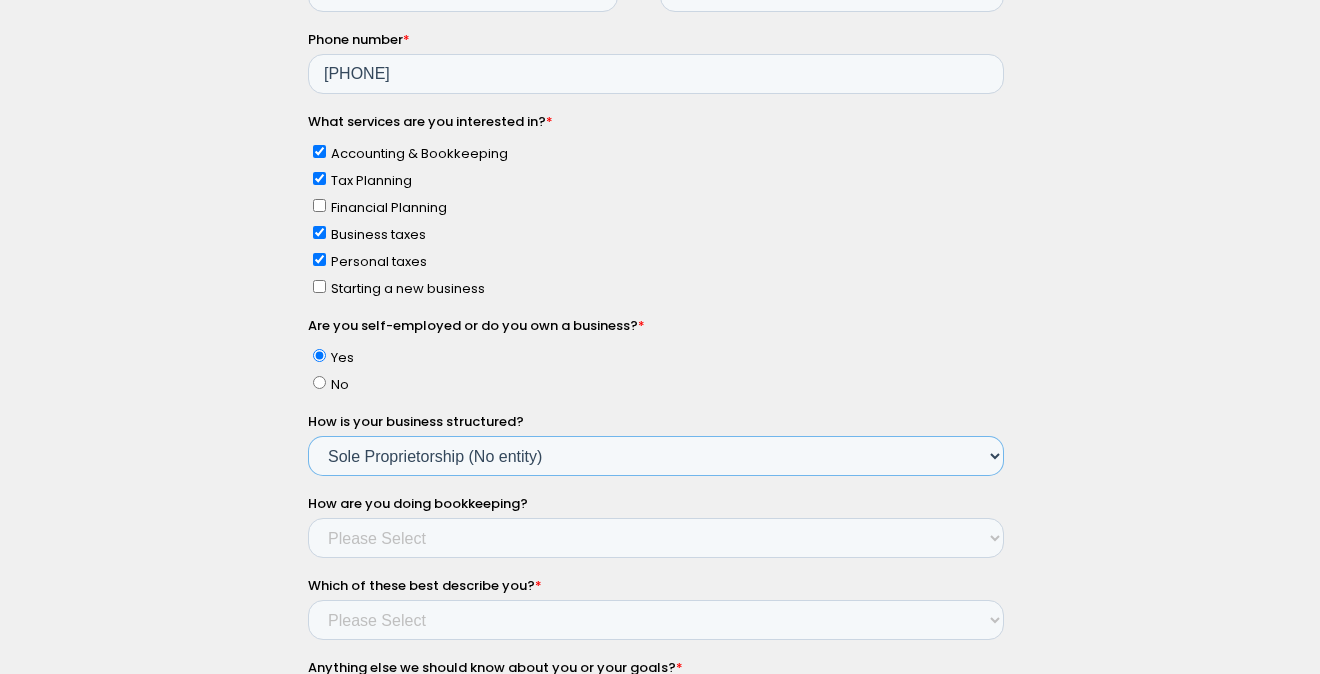 scroll, scrollTop: 478, scrollLeft: 0, axis: vertical 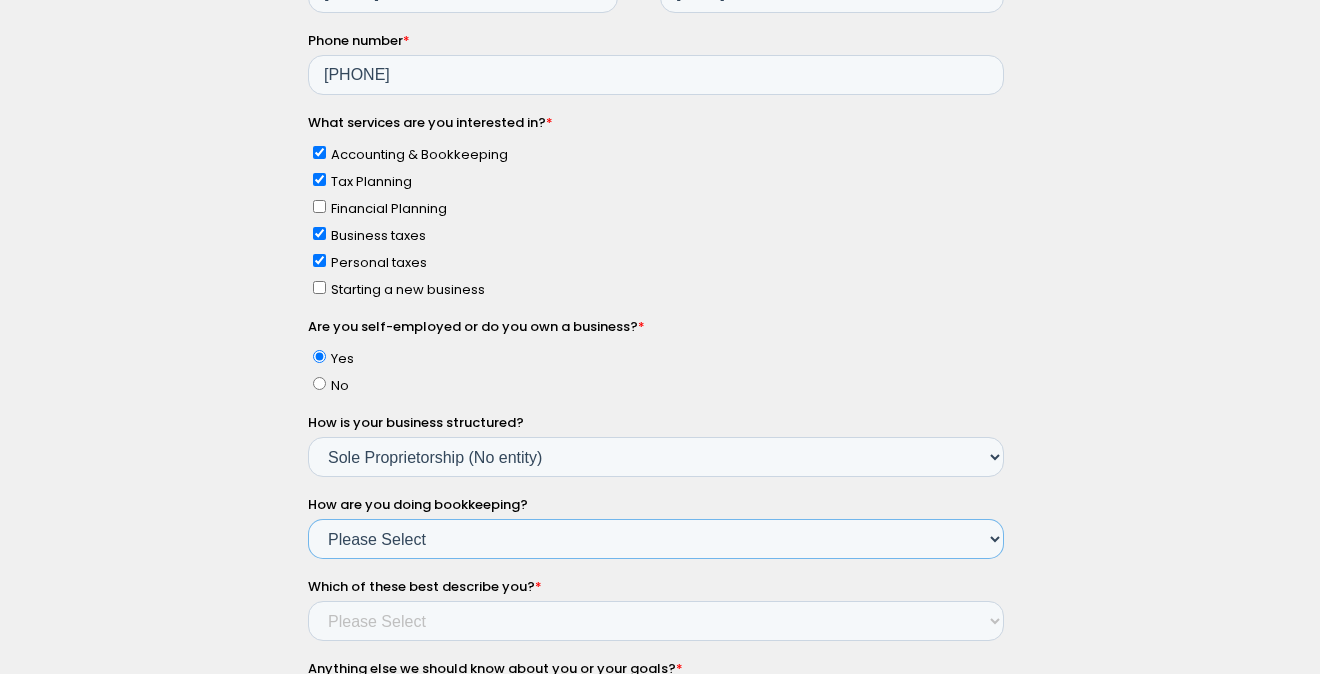 click on "Please Select Not doing any bookkeeping Myself - Spreadsheets Myself - Bookkeeping software Professional accountant" at bounding box center [656, 539] 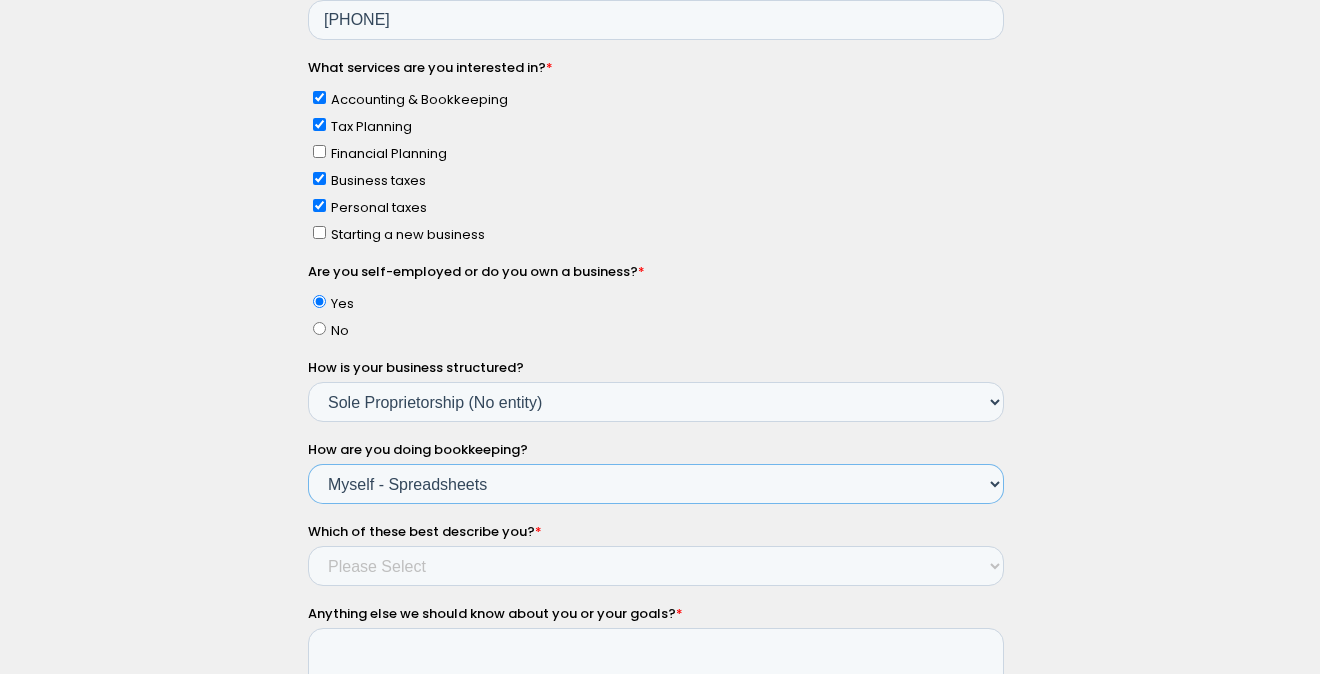 scroll, scrollTop: 570, scrollLeft: 0, axis: vertical 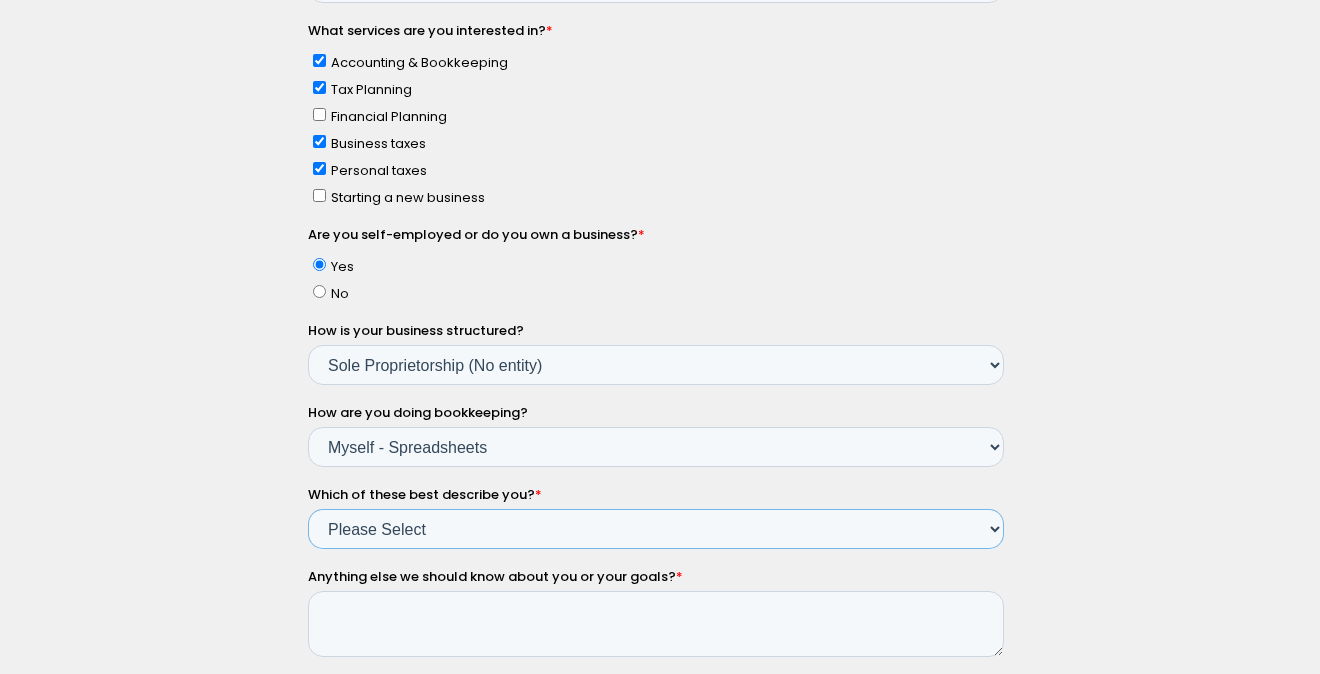 click on "Please Select Income < $100k Income between $100k-$250k Income between $250k-$500k Income between $500k-$750k Income between $750k-$1M Income $1M+" at bounding box center (656, 529) 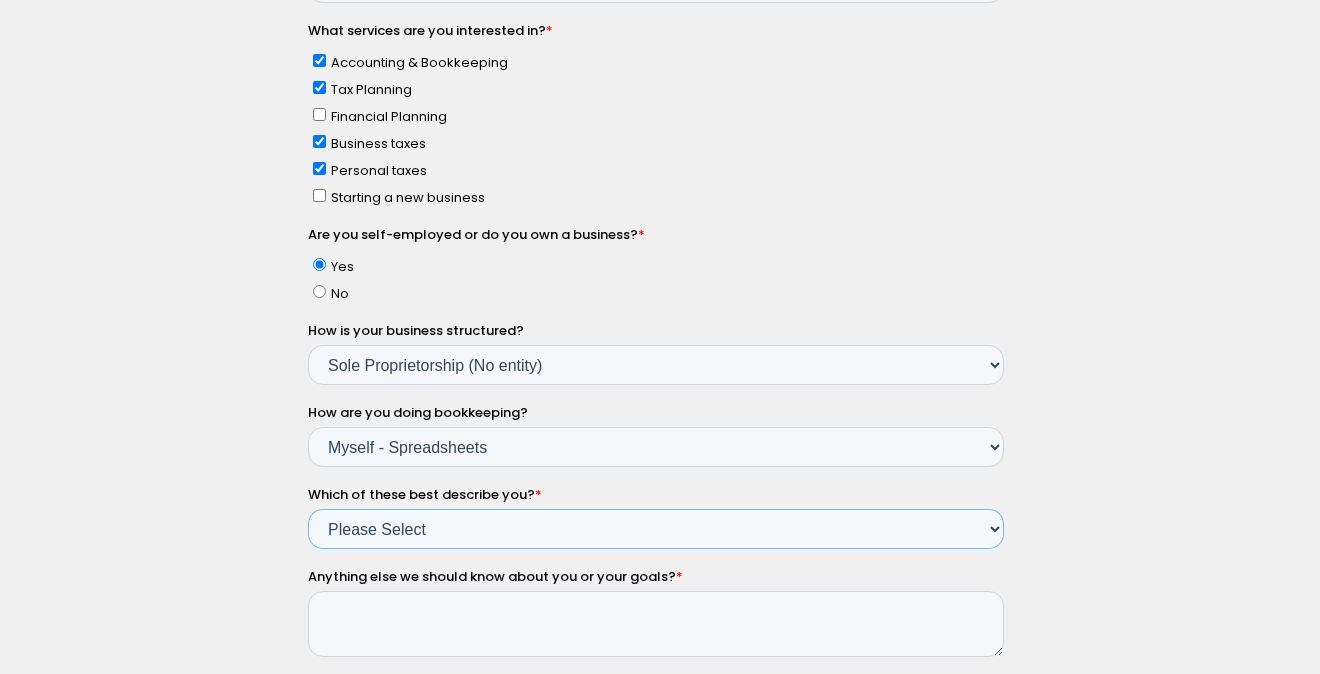 select on "Income < $100k" 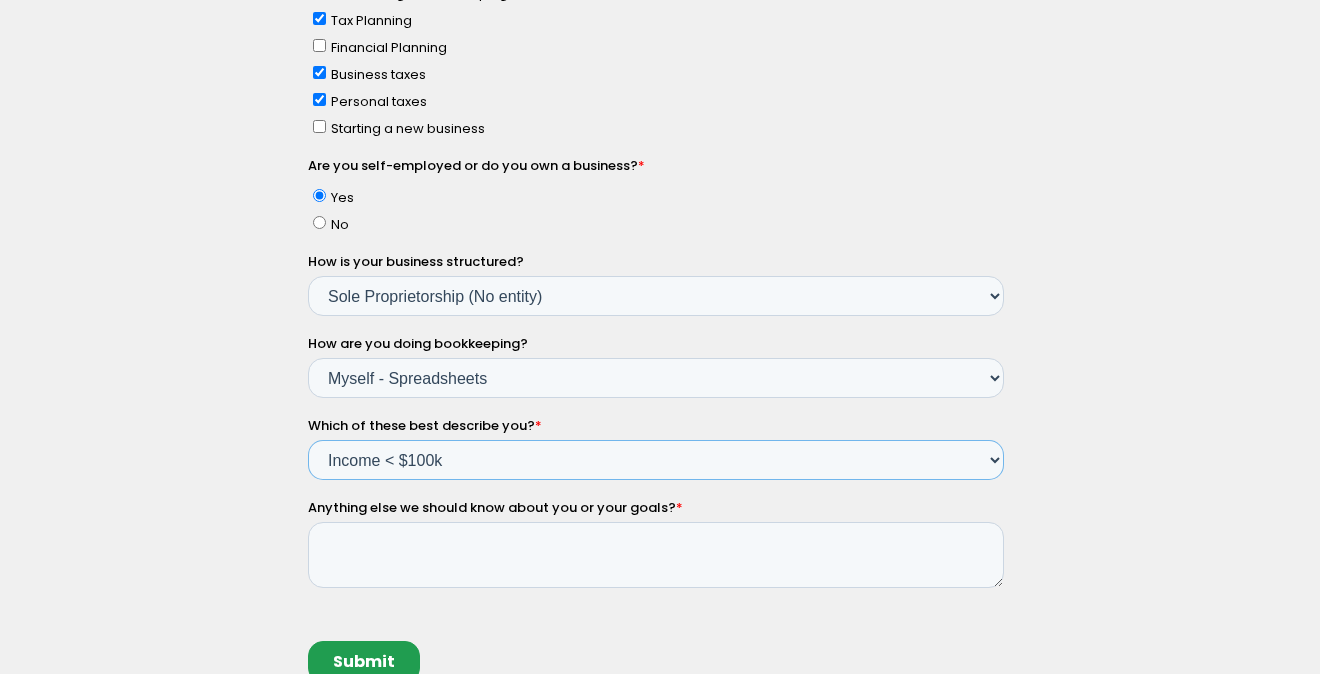 scroll, scrollTop: 655, scrollLeft: 0, axis: vertical 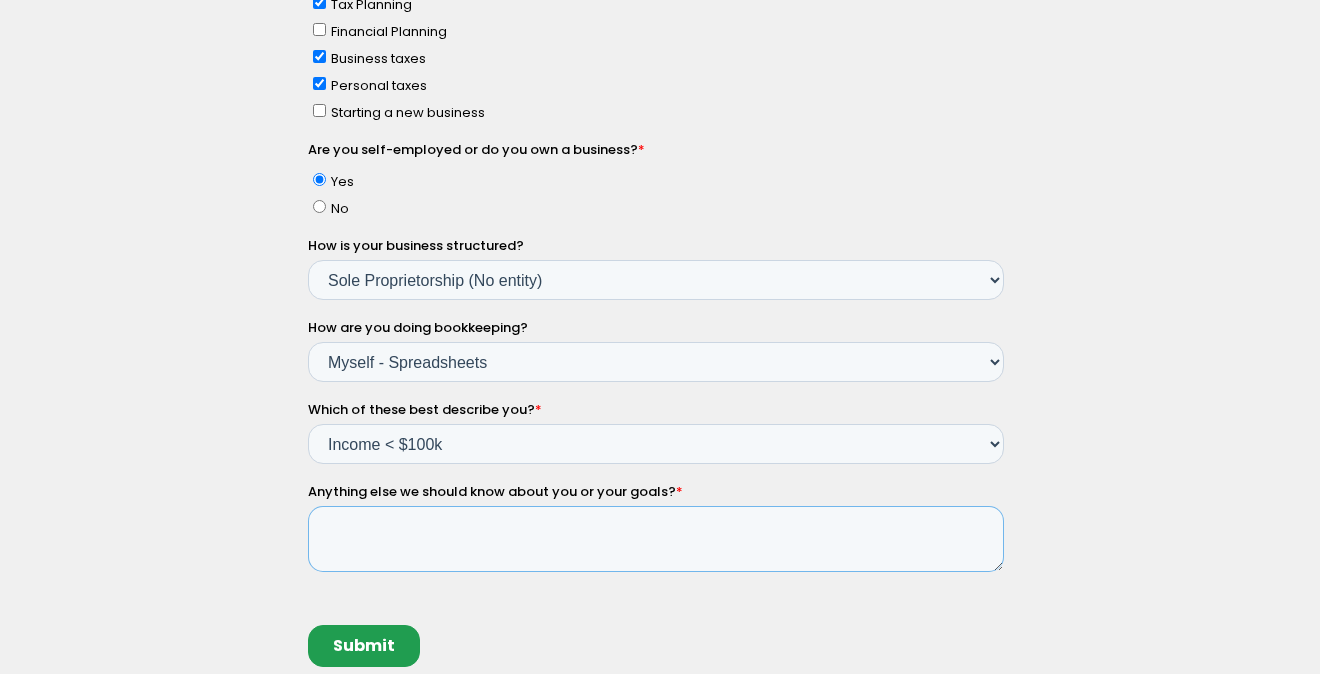 click on "Anything else we should know about you or your goals? *" at bounding box center [656, 539] 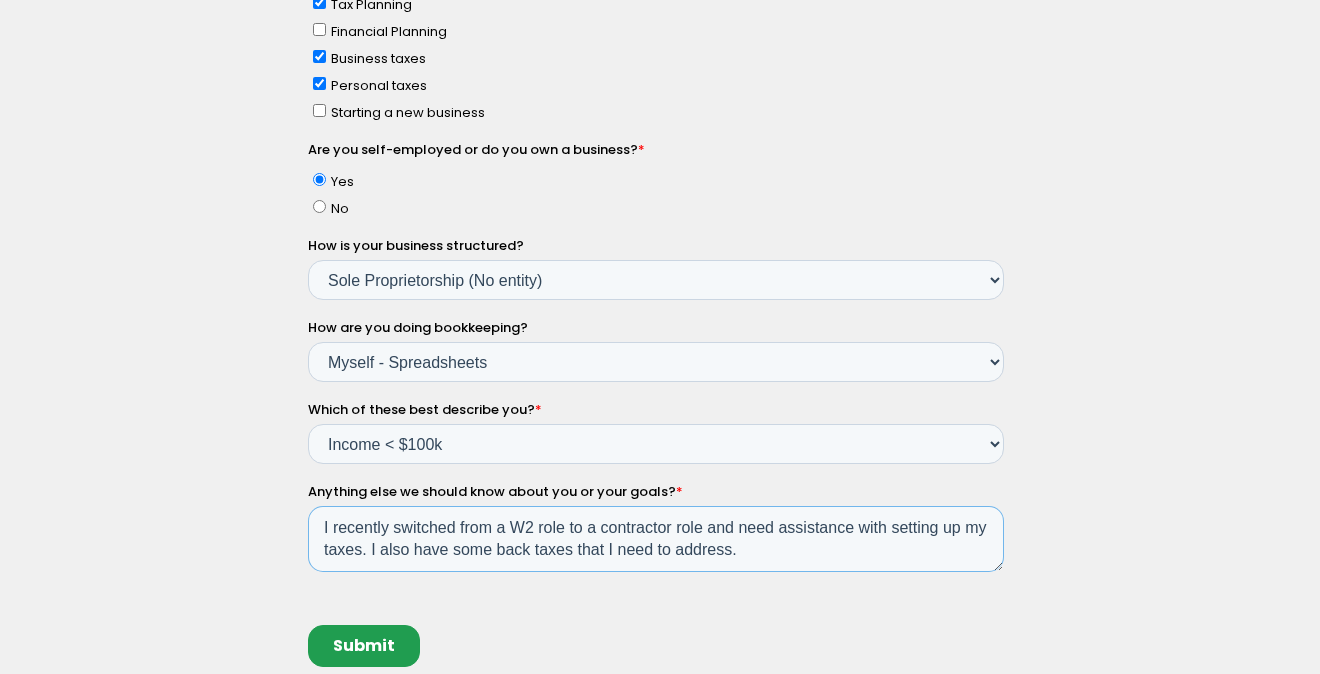 scroll, scrollTop: 688, scrollLeft: 0, axis: vertical 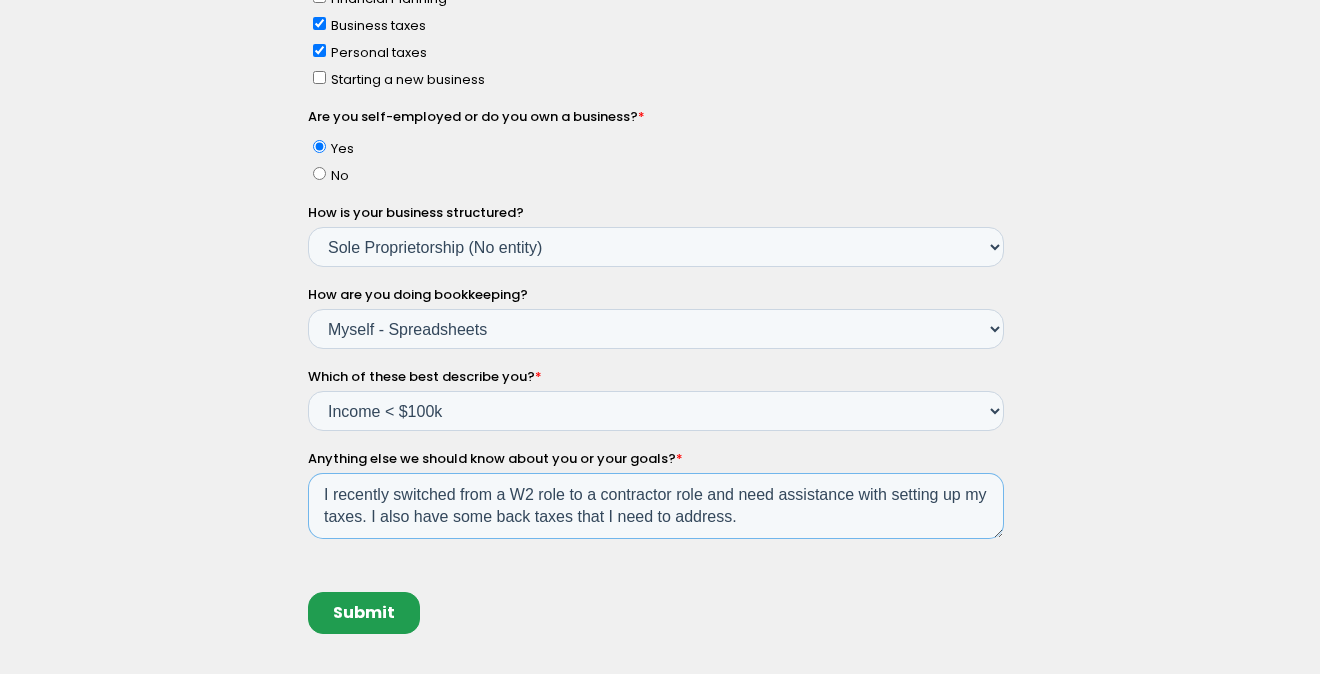 type on "I recently switched from a W2 role to a contractor role and need assistance with setting up my taxes. I also have some back taxes that I need to address." 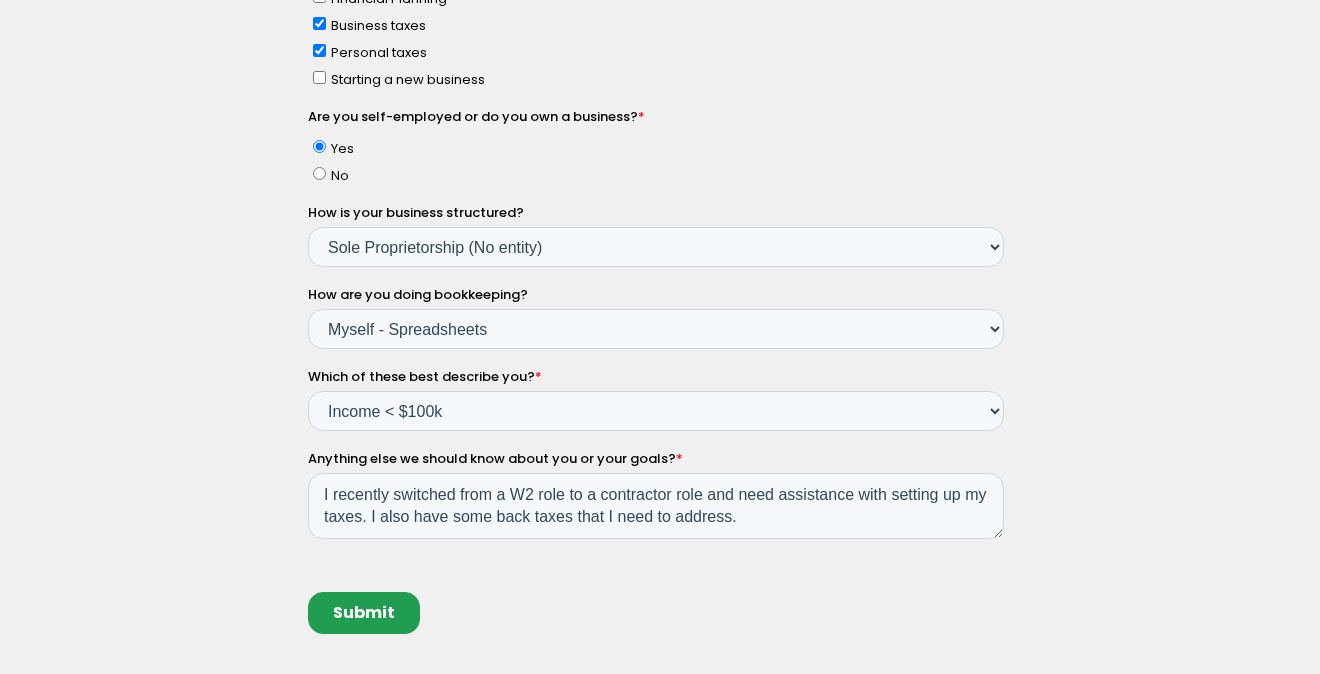 click on "Submit" at bounding box center (364, 613) 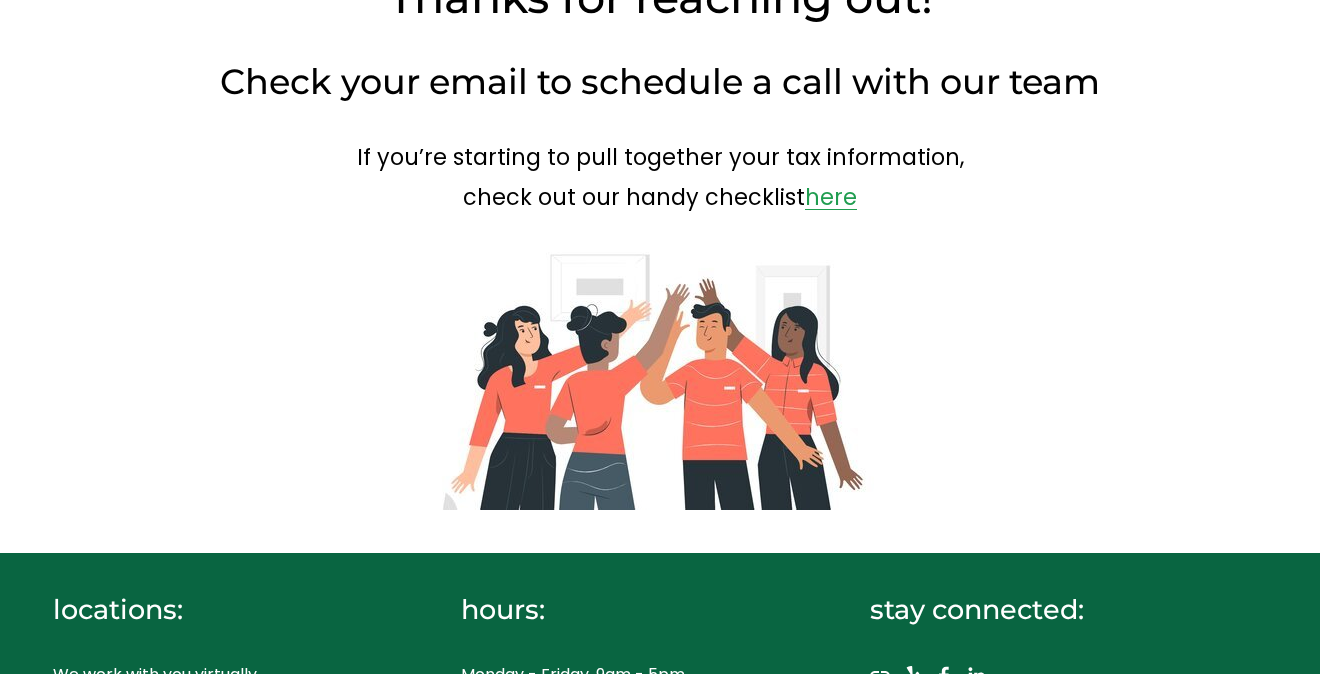 scroll, scrollTop: 28, scrollLeft: 0, axis: vertical 